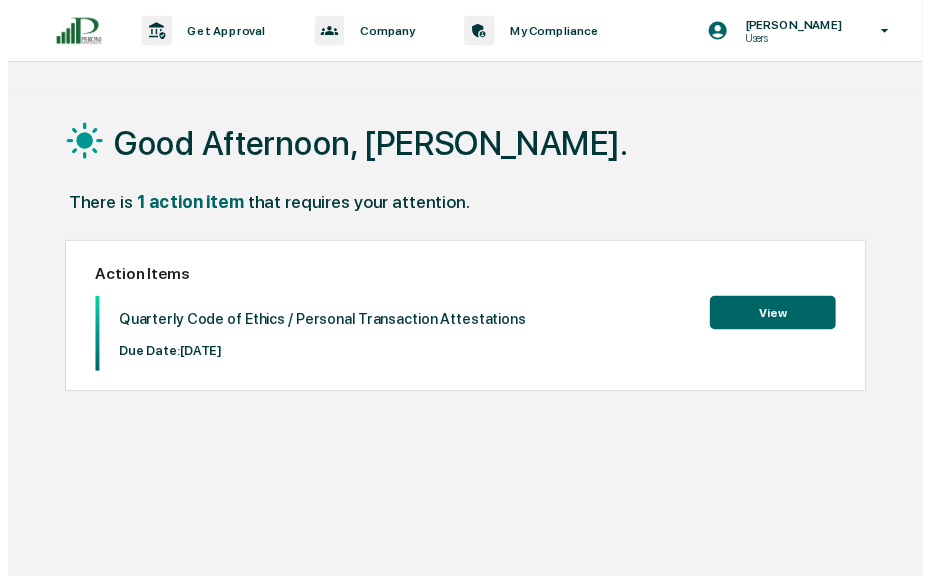 scroll, scrollTop: 0, scrollLeft: 0, axis: both 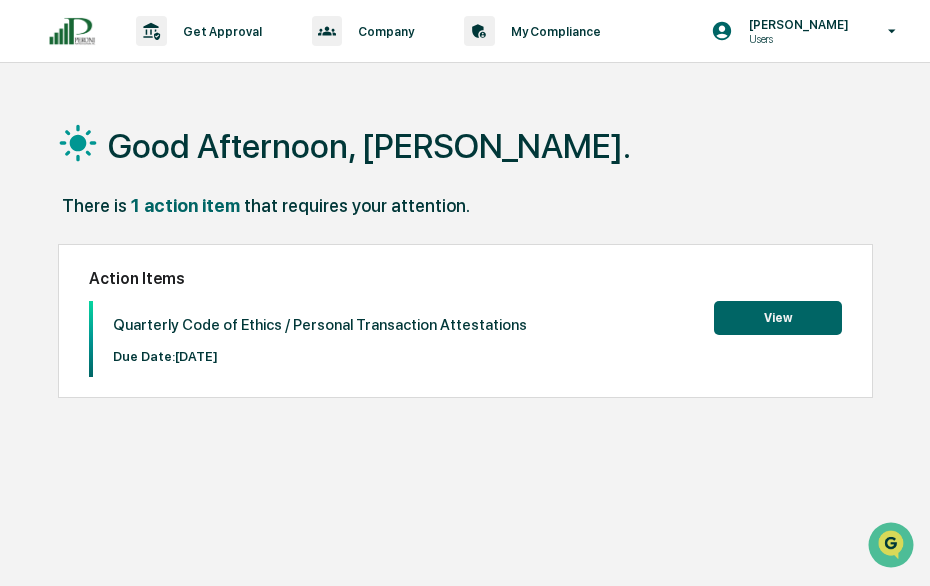 click on "View" at bounding box center [778, 318] 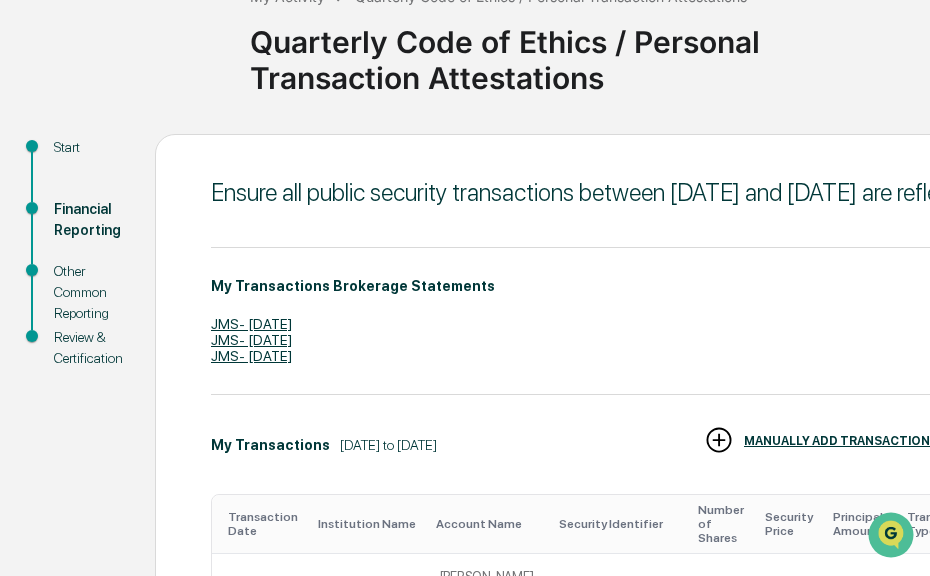 scroll, scrollTop: 0, scrollLeft: 0, axis: both 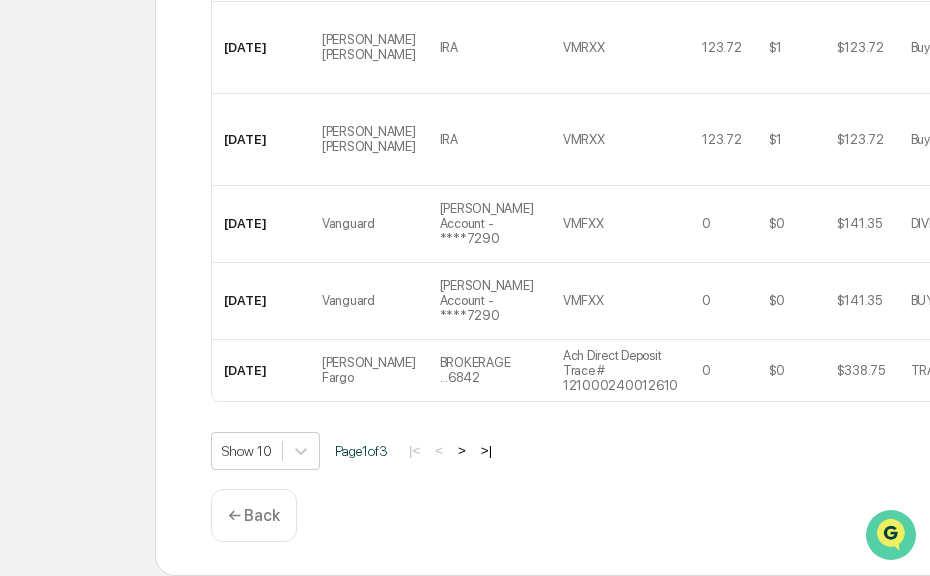 click at bounding box center [891, 535] 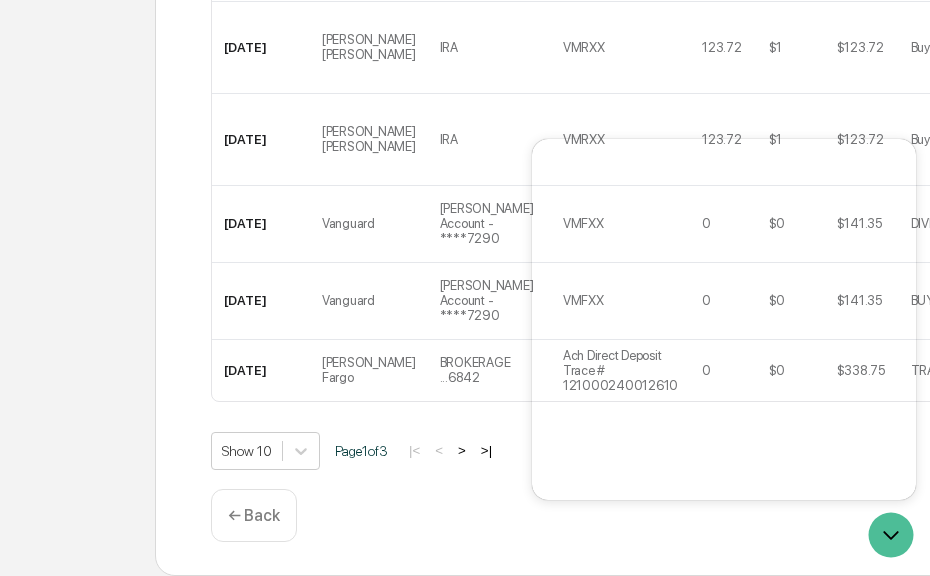 click on "Continue ← Back" at bounding box center (705, 515) 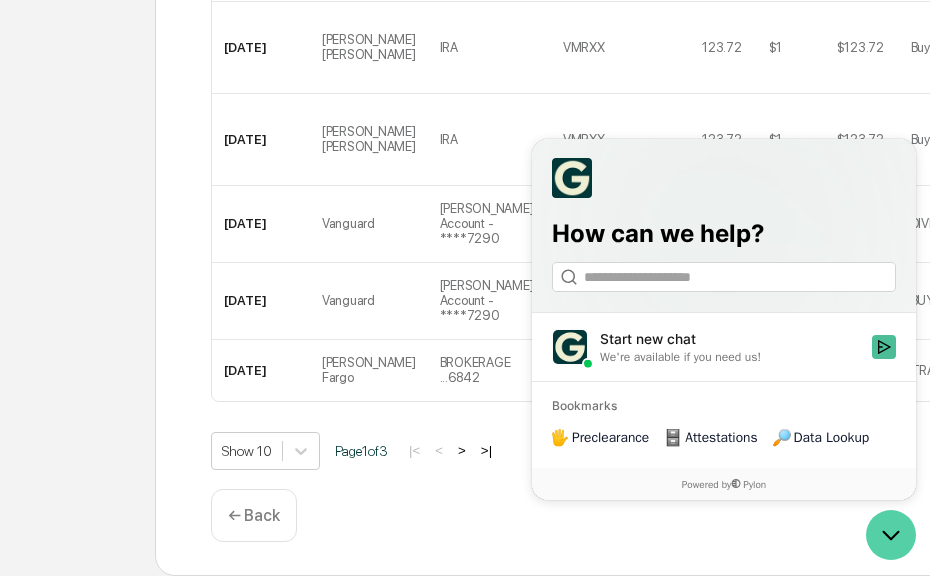 click 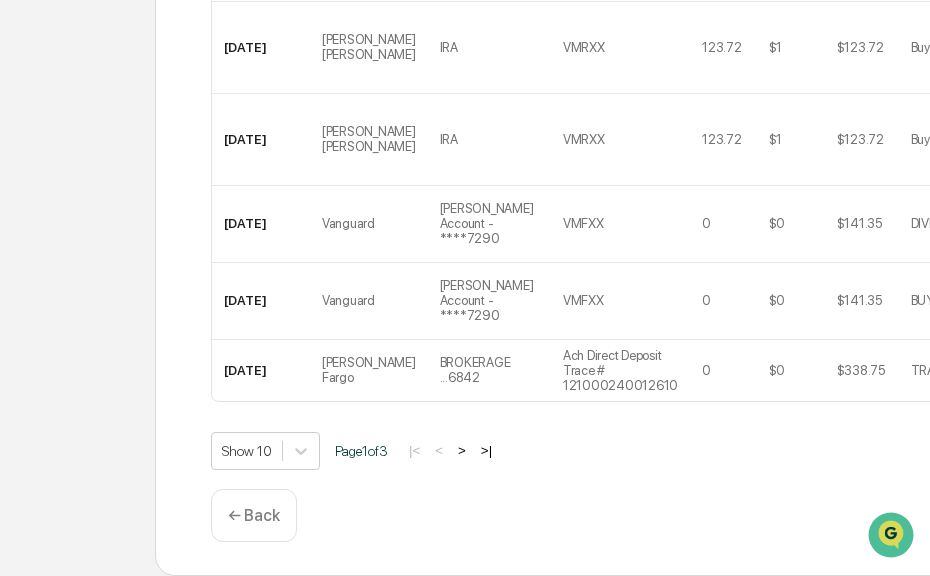 click on ">|" at bounding box center [486, 450] 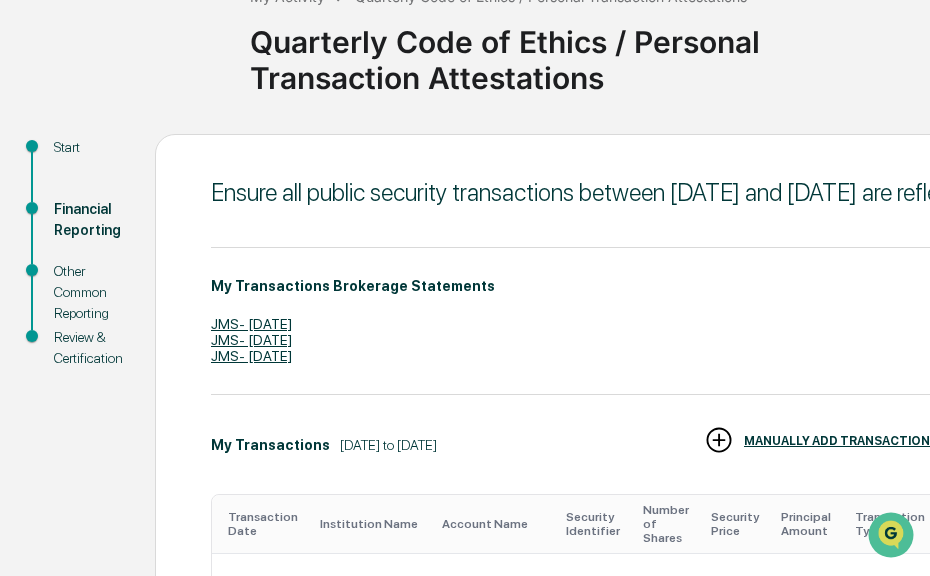 scroll, scrollTop: 0, scrollLeft: 0, axis: both 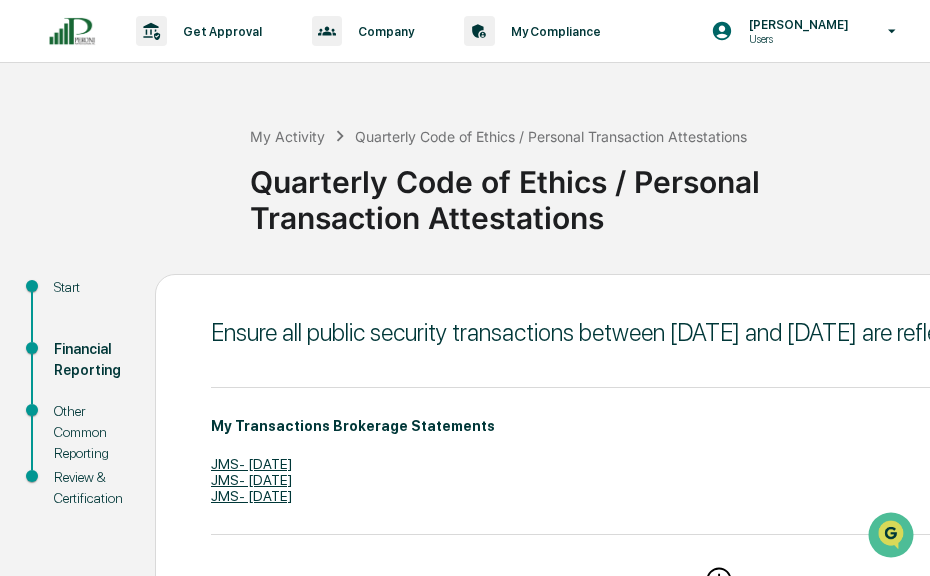 click on "Other Common Reporting" at bounding box center (88, 432) 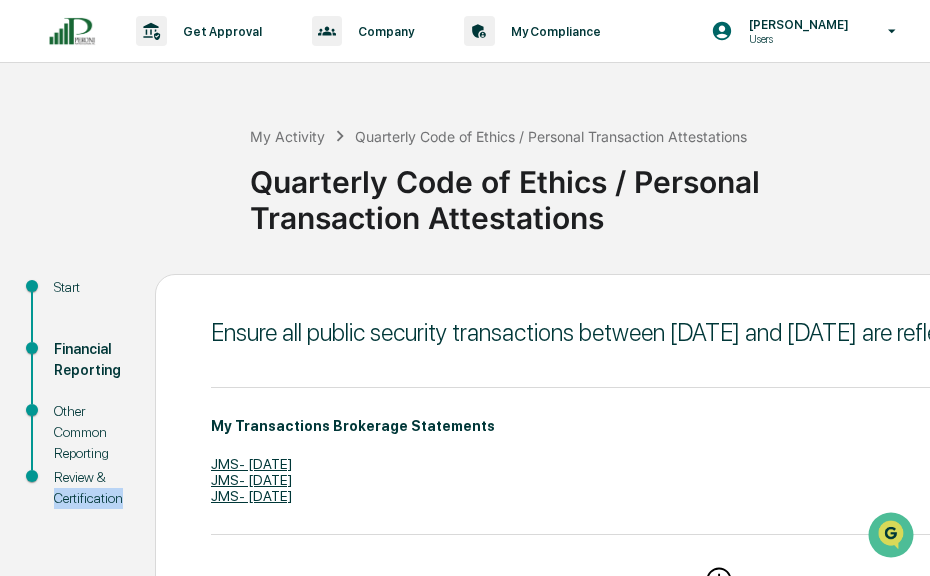 click on "Review & Certification" at bounding box center (88, 488) 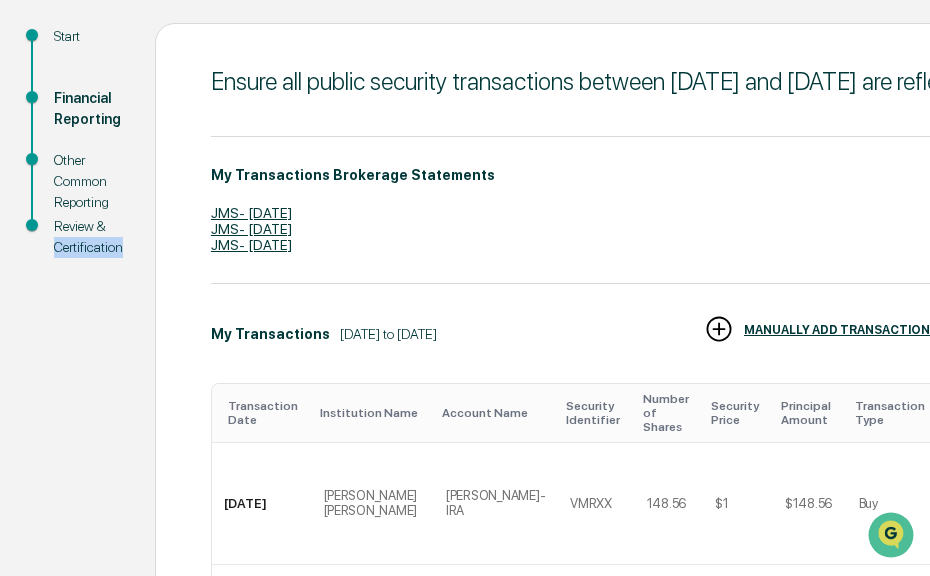 scroll, scrollTop: 442, scrollLeft: 0, axis: vertical 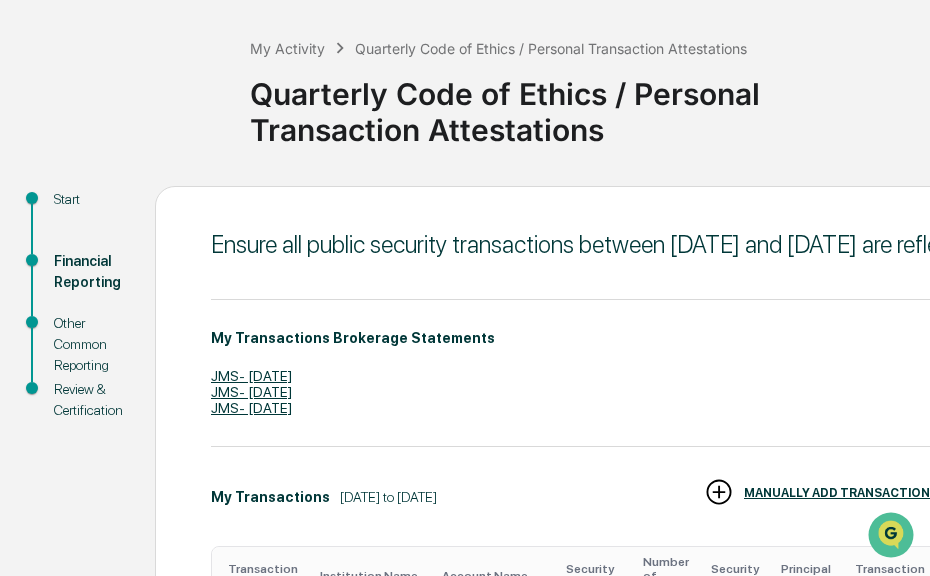 click on "Quarterly Code of Ethics / Personal Transaction Attestations" at bounding box center (551, 48) 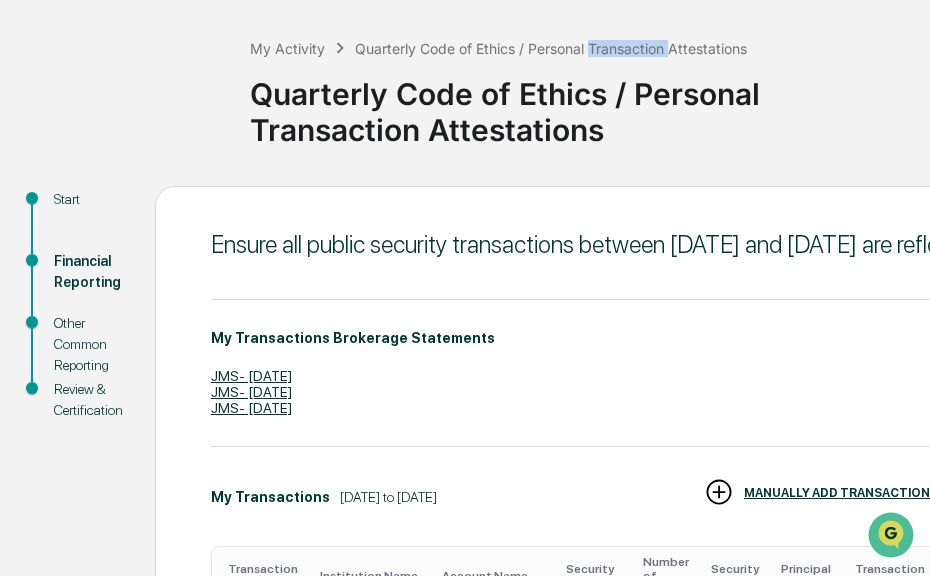 click on "Quarterly Code of Ethics / Personal Transaction Attestations" at bounding box center [551, 48] 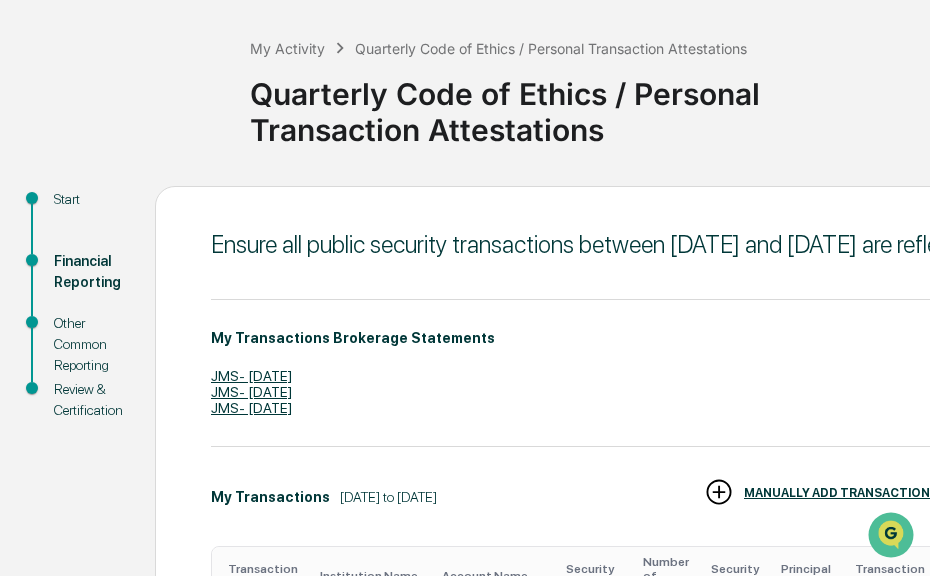 click on "Quarterly Code of Ethics / Personal Transaction Attestations" at bounding box center (551, 48) 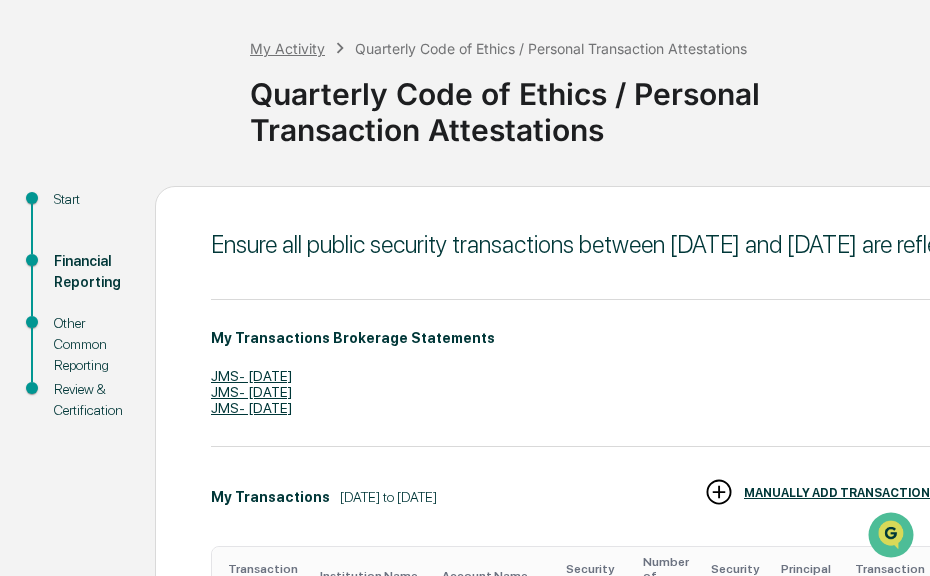 click on "My Activity" at bounding box center [287, 48] 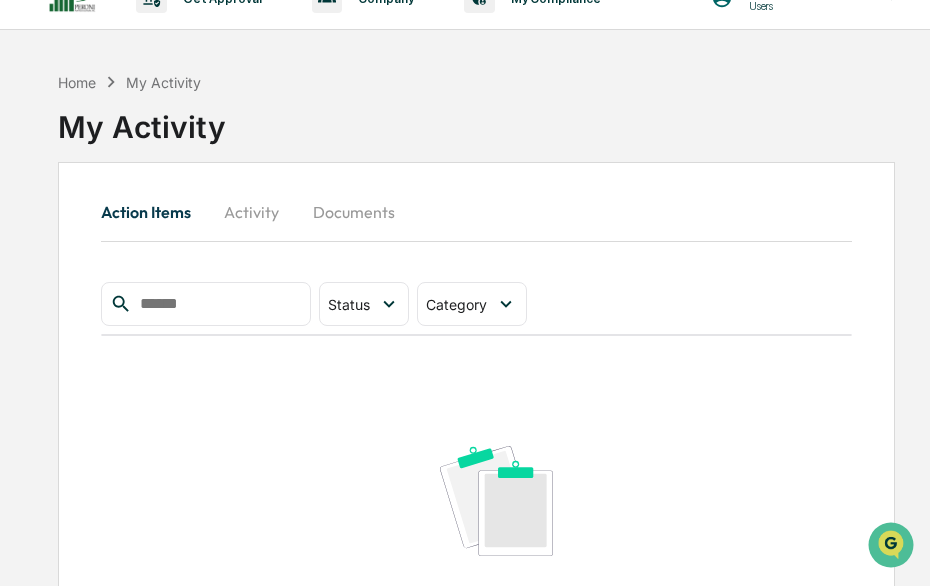scroll, scrollTop: 0, scrollLeft: 0, axis: both 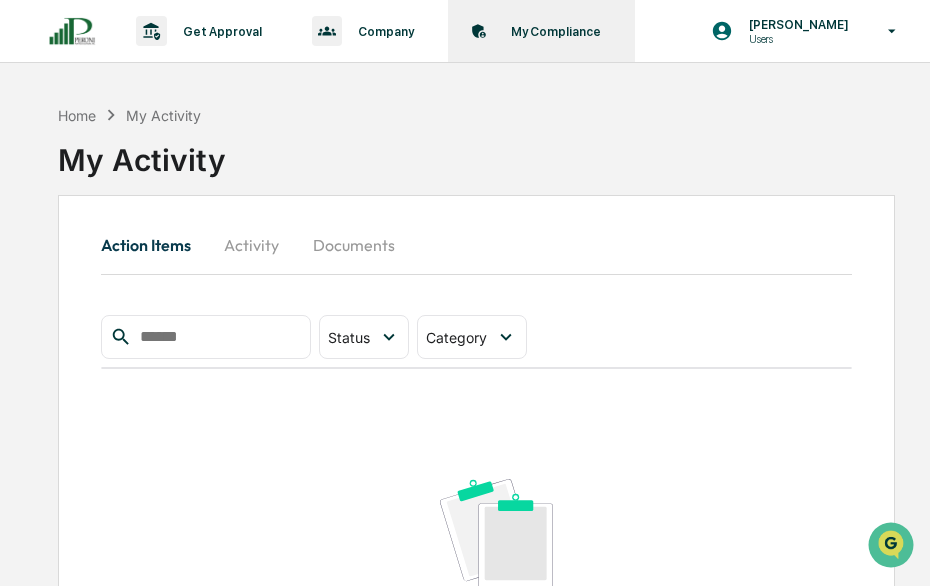 click on "My Compliance" at bounding box center (553, 31) 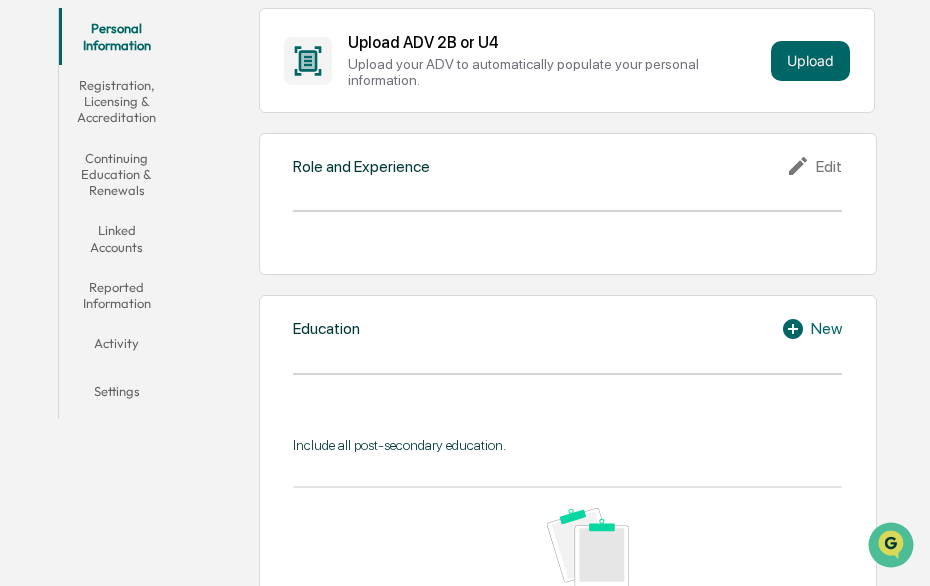 scroll, scrollTop: 184, scrollLeft: 0, axis: vertical 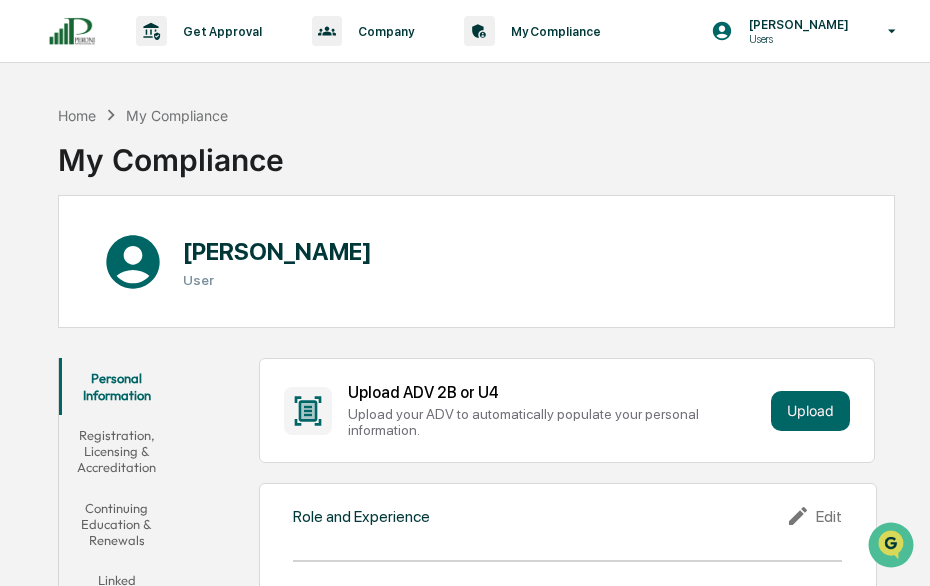 click on "My Compliance" at bounding box center (177, 115) 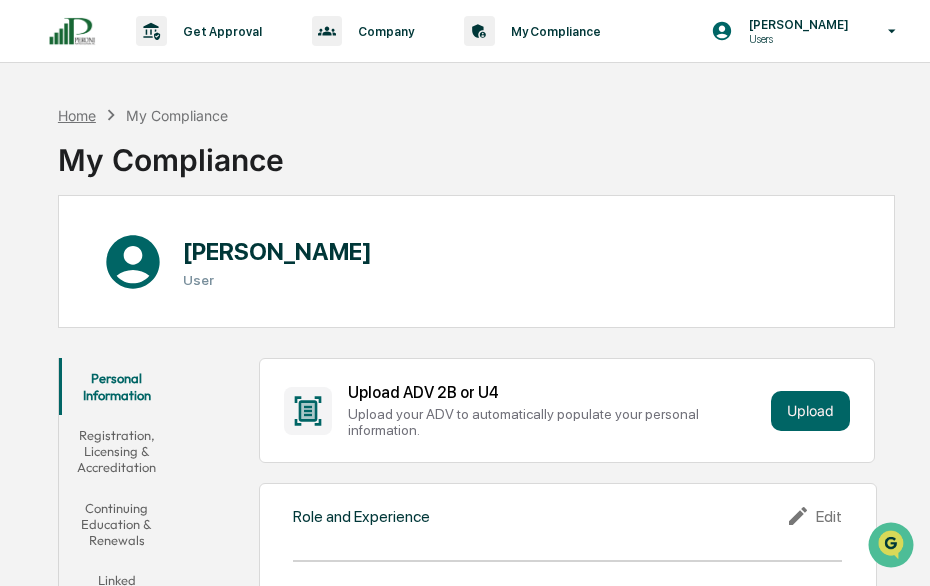 click on "Home" at bounding box center [77, 115] 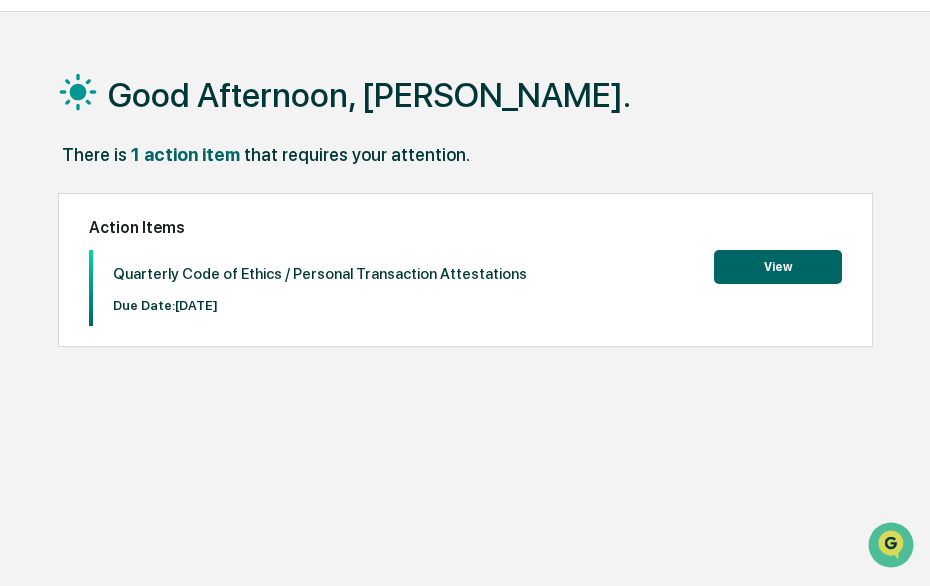 scroll, scrollTop: 94, scrollLeft: 0, axis: vertical 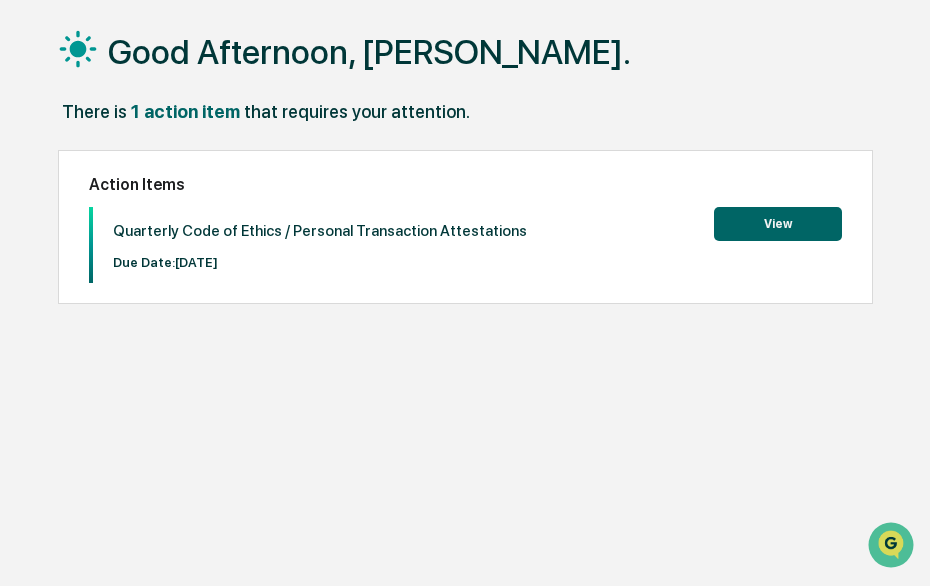 click on "View" at bounding box center (778, 224) 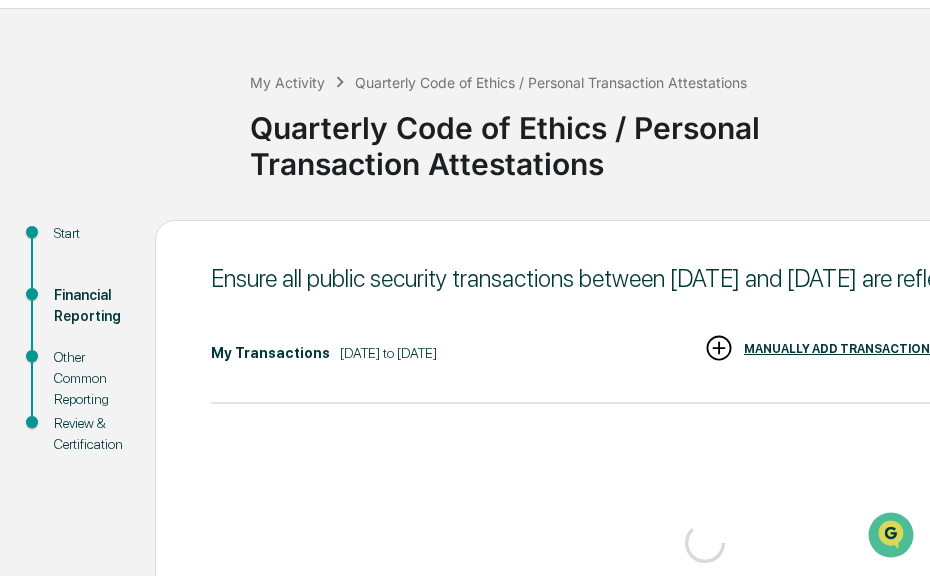 scroll, scrollTop: 94, scrollLeft: 0, axis: vertical 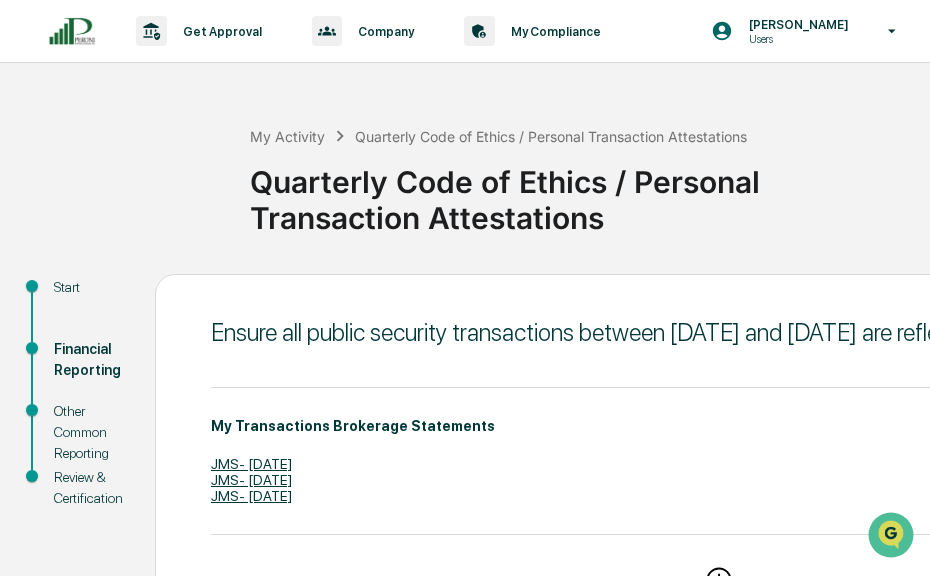 click on "Quarterly Code of Ethics / Personal Transaction Attestations" at bounding box center (551, 136) 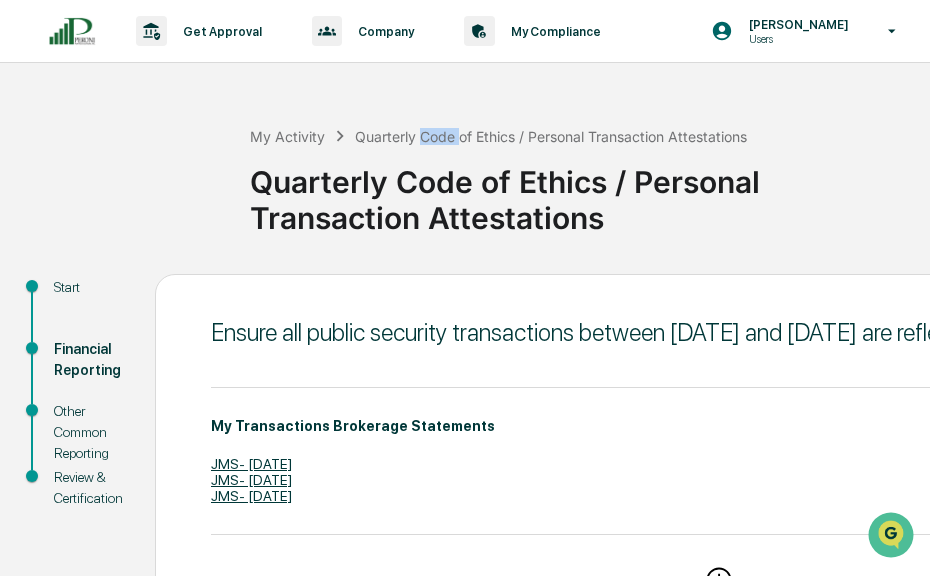 click on "Quarterly Code of Ethics / Personal Transaction Attestations" at bounding box center [551, 136] 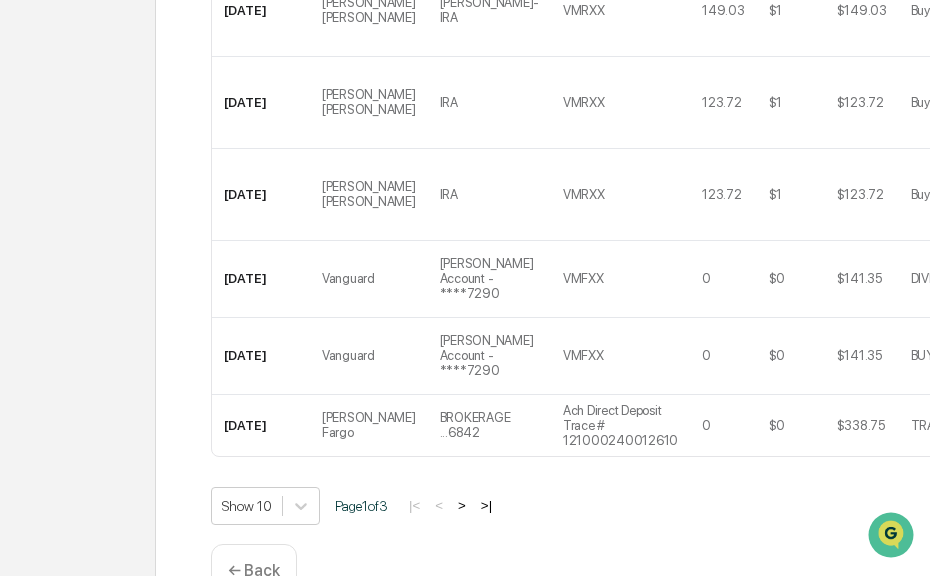 scroll, scrollTop: 1150, scrollLeft: 0, axis: vertical 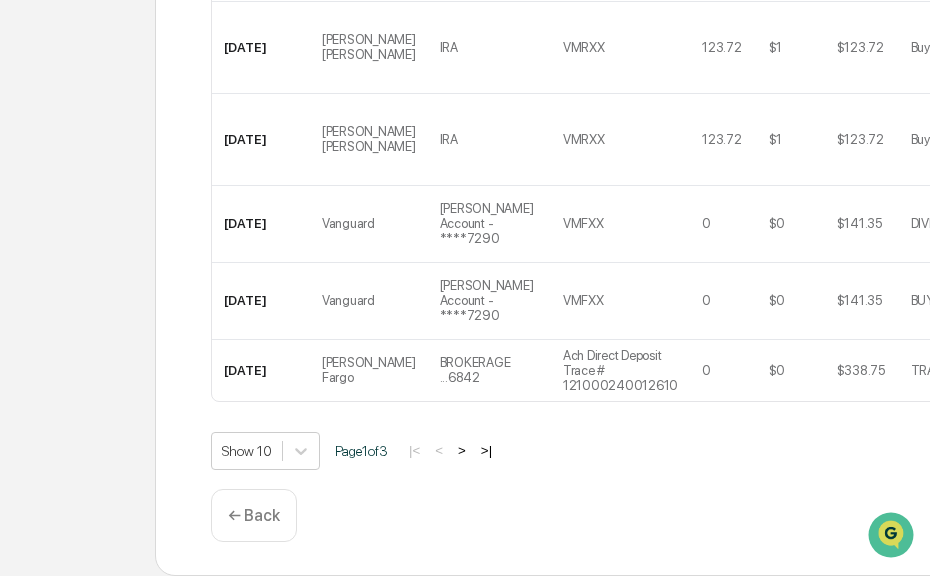 click on ">|" at bounding box center [486, 450] 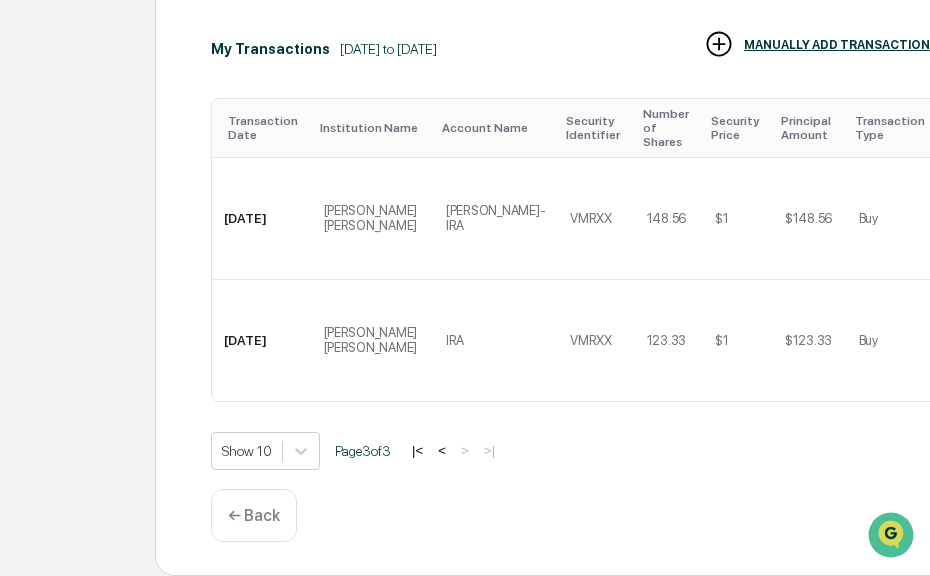 scroll, scrollTop: 442, scrollLeft: 0, axis: vertical 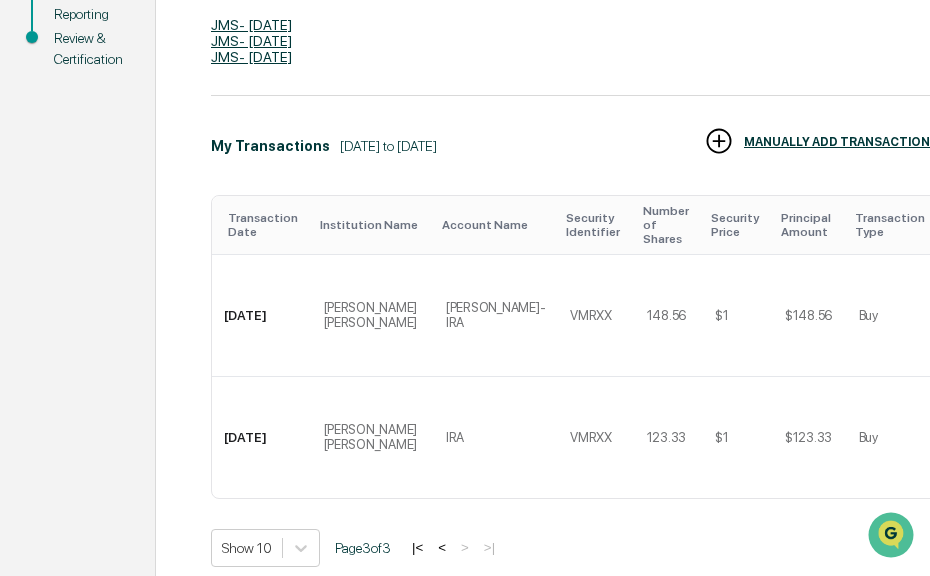 click on "<" at bounding box center [442, 547] 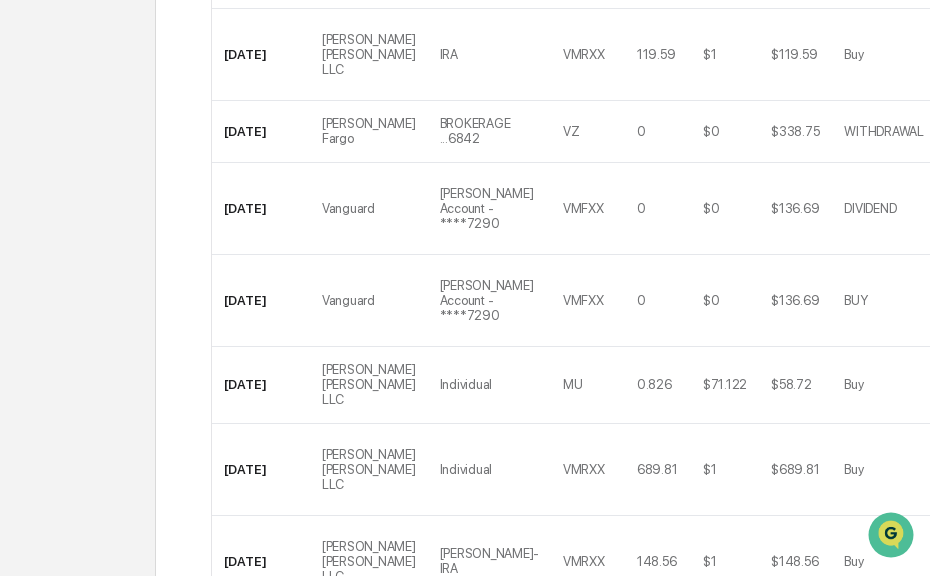 scroll, scrollTop: 1056, scrollLeft: 0, axis: vertical 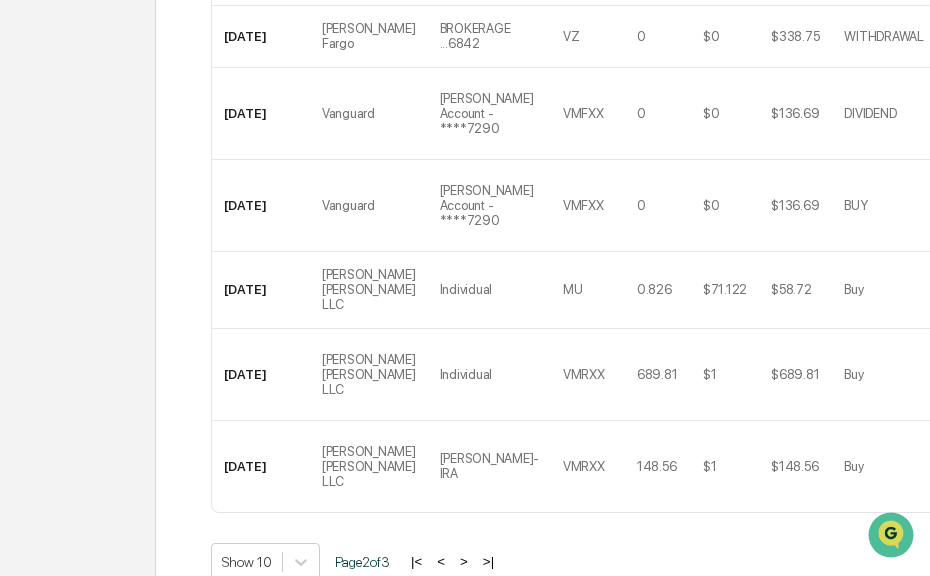 click on "|<" at bounding box center (416, 561) 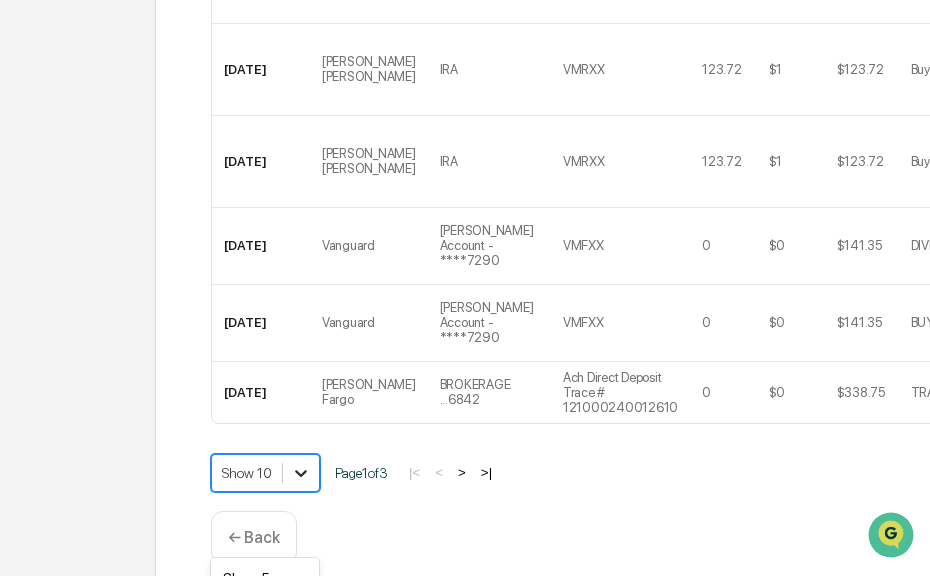 scroll, scrollTop: 1221, scrollLeft: 0, axis: vertical 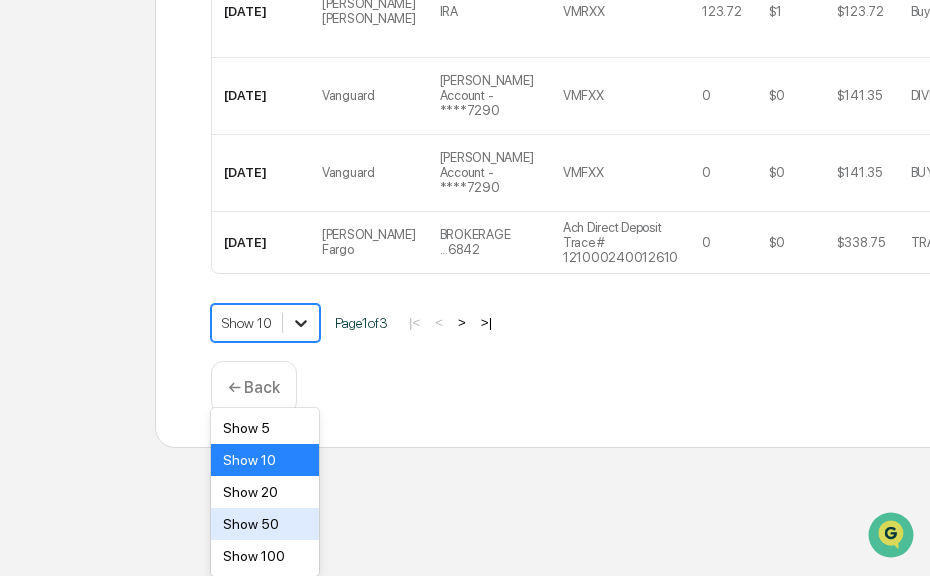 click on "Get Approval Content & Transactions Company Policies & Documents My Compliance Data, Deadlines & Settings [PERSON_NAME] Users My Activity Quarterly Code of Ethics / Personal Transaction Attestations Quarterly Code of Ethics / Personal Transaction Attestations Start Financial Reporting Other Common Reporting Review & Certification Ensure all public security transactions between [DATE] and [DATE] are reflected below. My Transactions Brokerage Statements JMS- [DATE] JMS- [DATE] JMS- [DATE] My Transactions [DATE] to [DATE] EXPORT UPLOAD REPORT MANUALLY ADD TRANSACTIONS Transaction Date Institution Name Account Name Security Identifier Number of Shares Security Price Principal Amount Transaction Type Security Type Description Source [DATE] Vanguard     [PERSON_NAME] - Brokerage Account - ****7290 VMFXX     0     $0     $137.13     DIVIDEND     Cash     Vanguard Money Market Reserves - Federal Money Market Fd USD MNT     Plaid [DATE] Vanguard     VMFXX     0     $0" at bounding box center [465, -386] 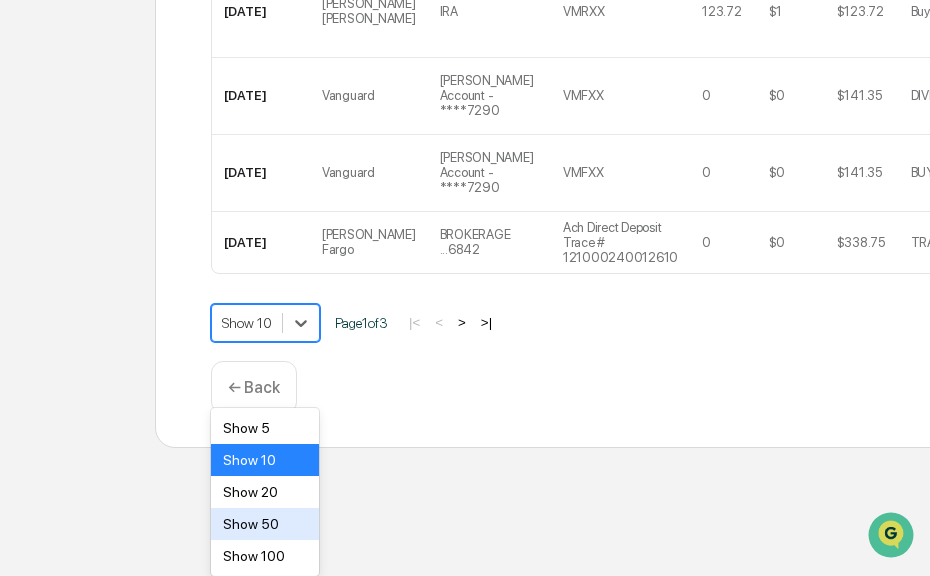 scroll, scrollTop: 1150, scrollLeft: 0, axis: vertical 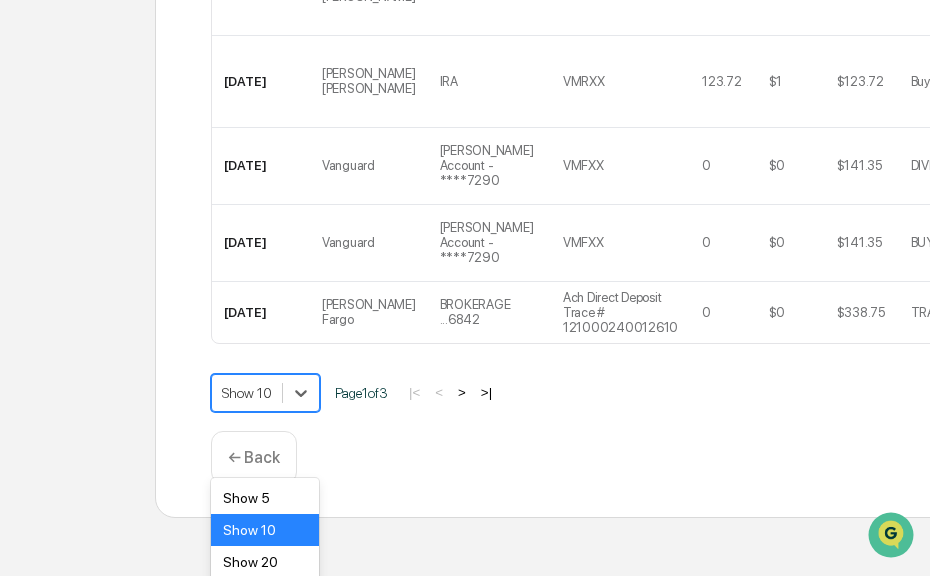 click on "Ensure all public security transactions between [DATE] and [DATE] are reflected below. My Transactions Brokerage Statements JMS- [DATE] JMS- [DATE] JMS- [DATE] My Transactions [DATE] to [DATE] EXPORT UPLOAD REPORT MANUALLY ADD TRANSACTIONS Transaction Date Institution Name Account Name Security Identifier Number of Shares Security Price Principal Amount Transaction Type Security Type Description Source [DATE] Vanguard     [PERSON_NAME] - Brokerage Account - ****7290 VMFXX     0     $0     $137.13     DIVIDEND     Cash     Vanguard Money Market Reserves - Federal Money Market Fd USD MNT     Plaid [DATE] Vanguard     [PERSON_NAME] - Brokerage Account - ****7290 VMFXX     0     $0     $137.13     BUY     Cash     Vanguard Money Market Reserves - Federal Money Market Fd USD MNT     Plaid [DATE] [PERSON_NAME] [PERSON_NAME] LLC     Individual VMRXX     691.99     $1     $691.99     Buy     Mutual Fund     Vanguard Cash Reserves Federal Money Market Admiral Class" at bounding box center (705, -179) 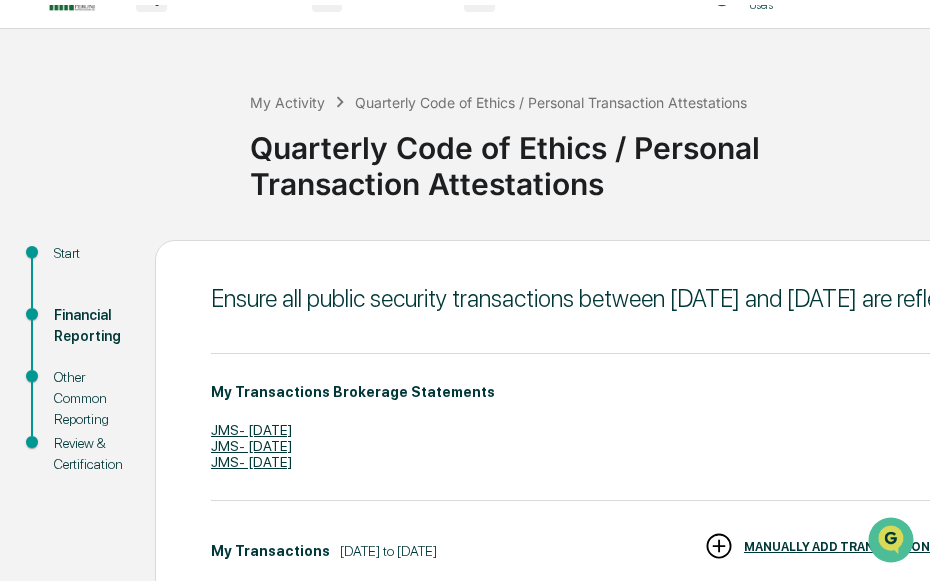 scroll, scrollTop: 0, scrollLeft: 0, axis: both 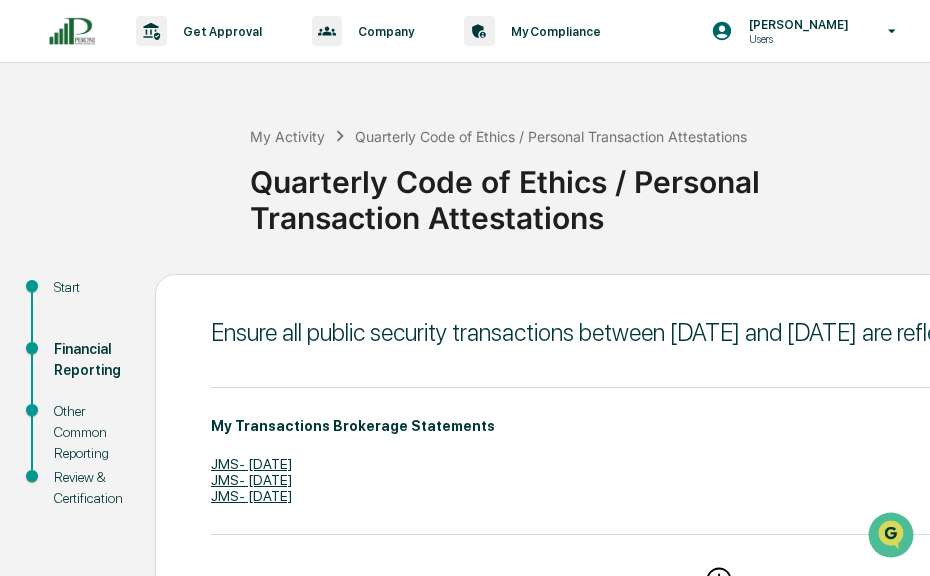 click on "Quarterly Code of Ethics / Personal Transaction Attestations" at bounding box center (585, 192) 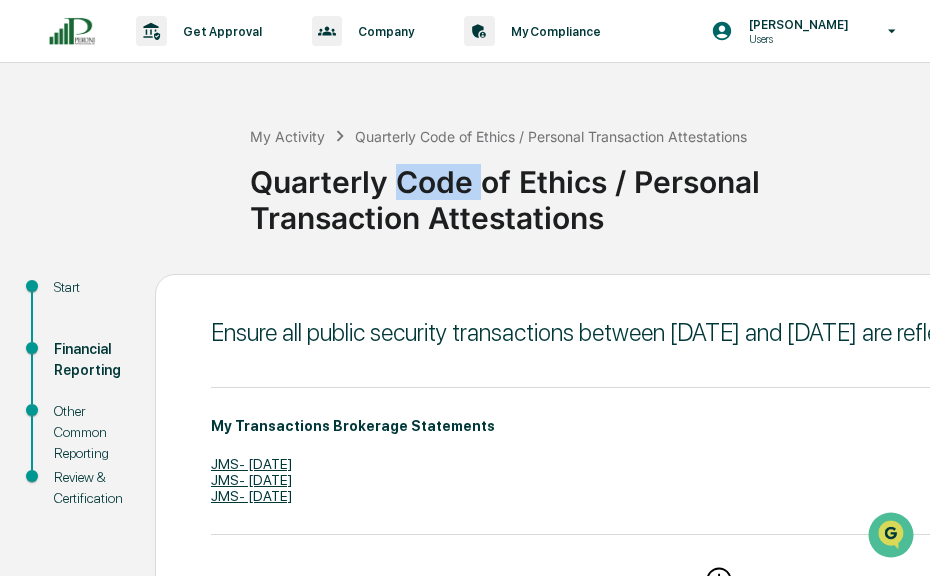 click on "Quarterly Code of Ethics / Personal Transaction Attestations" at bounding box center [585, 192] 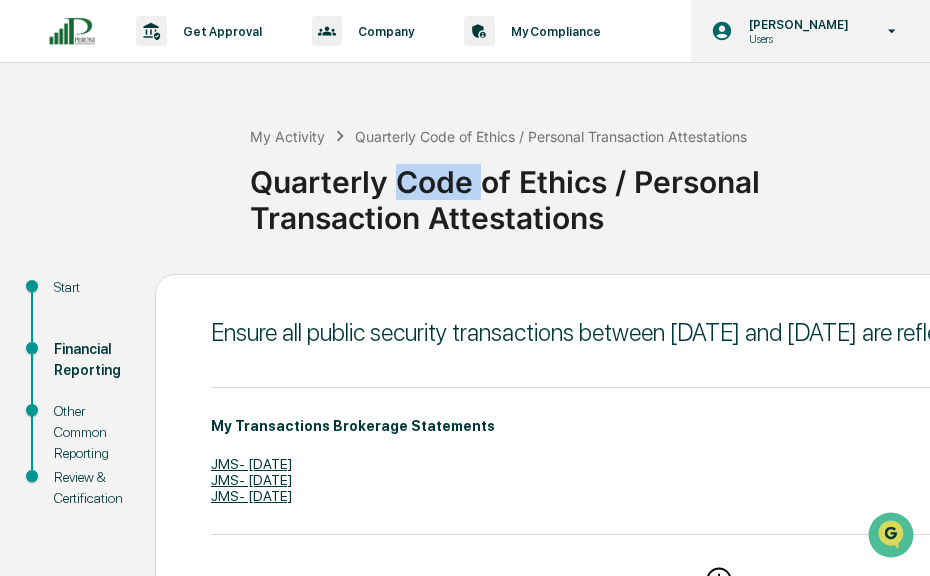 click 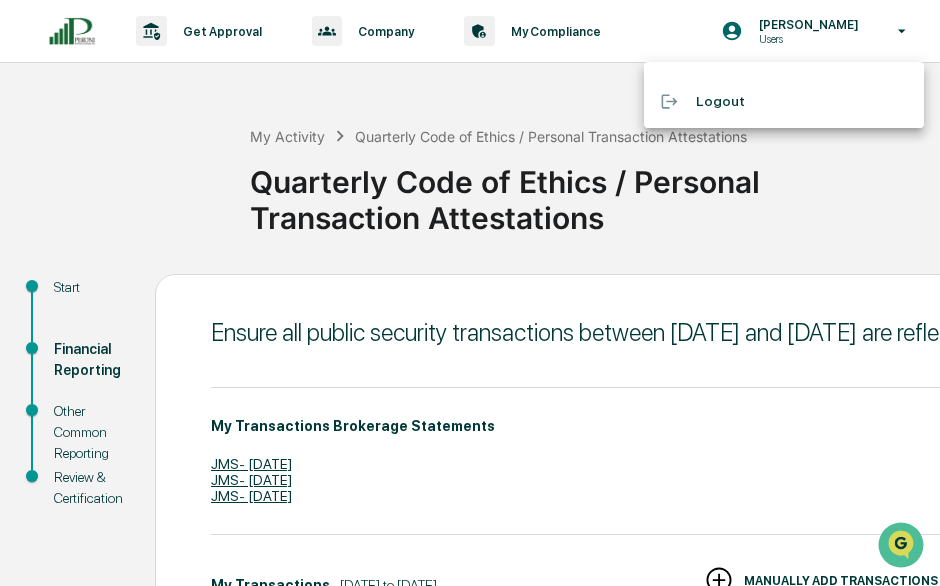 click at bounding box center [470, 293] 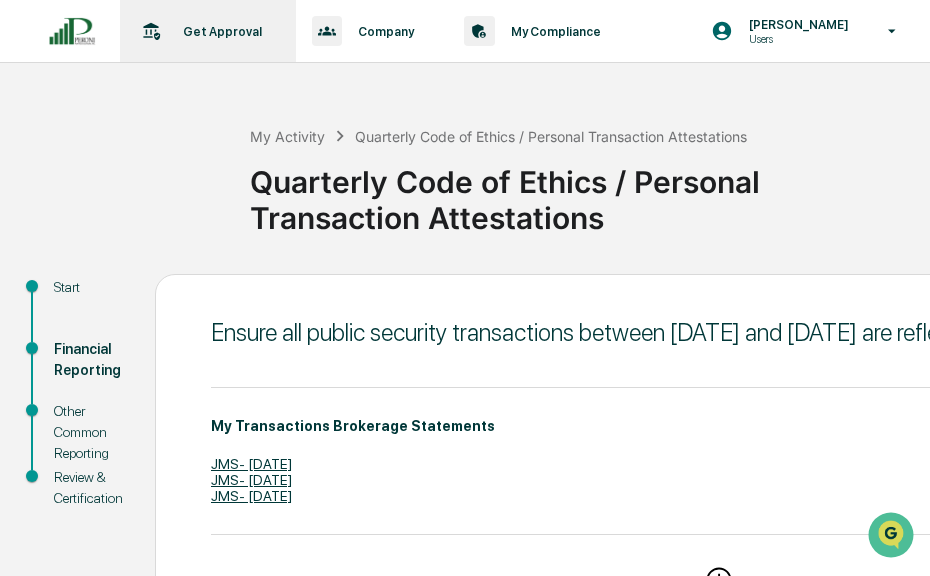 click on "Get Approval" at bounding box center [219, 31] 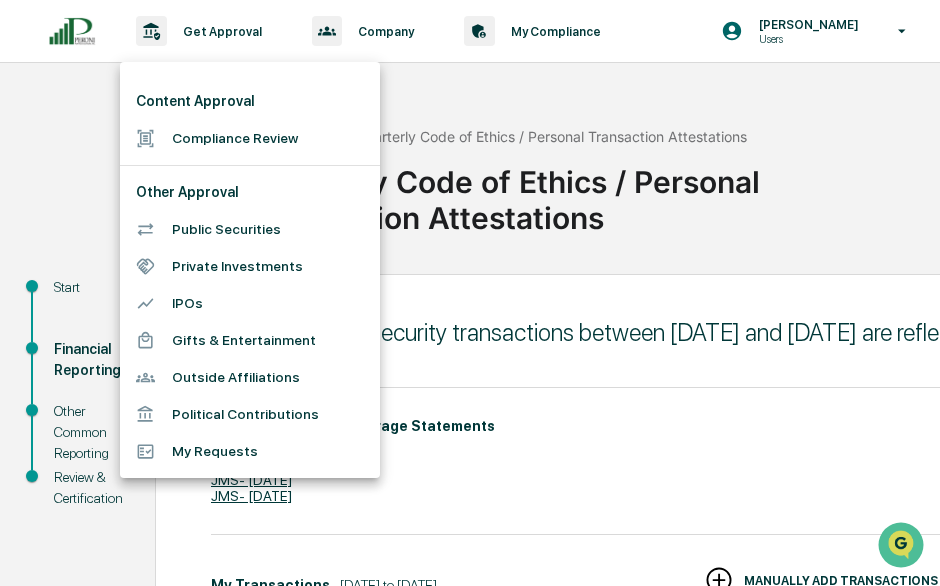 click at bounding box center (470, 293) 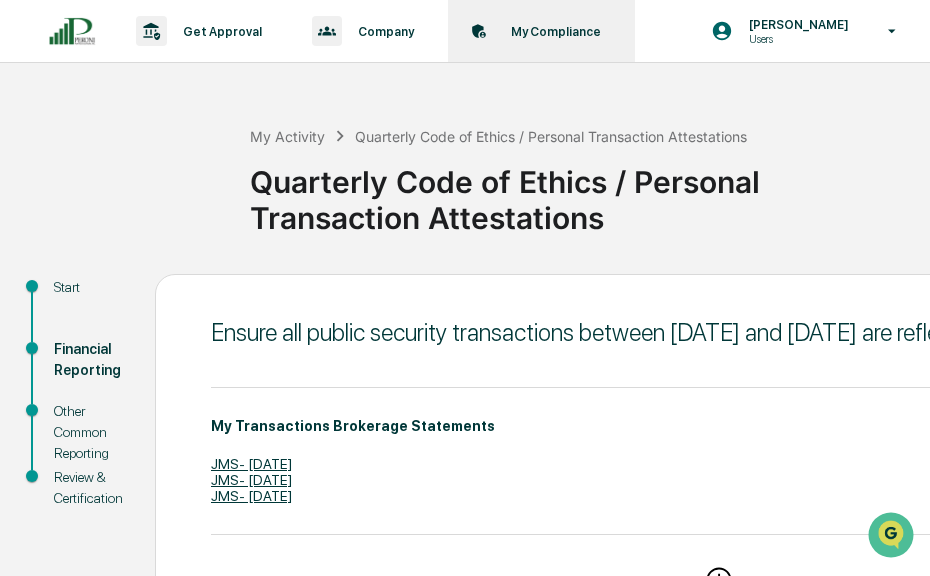 click on "My Compliance" at bounding box center [553, 31] 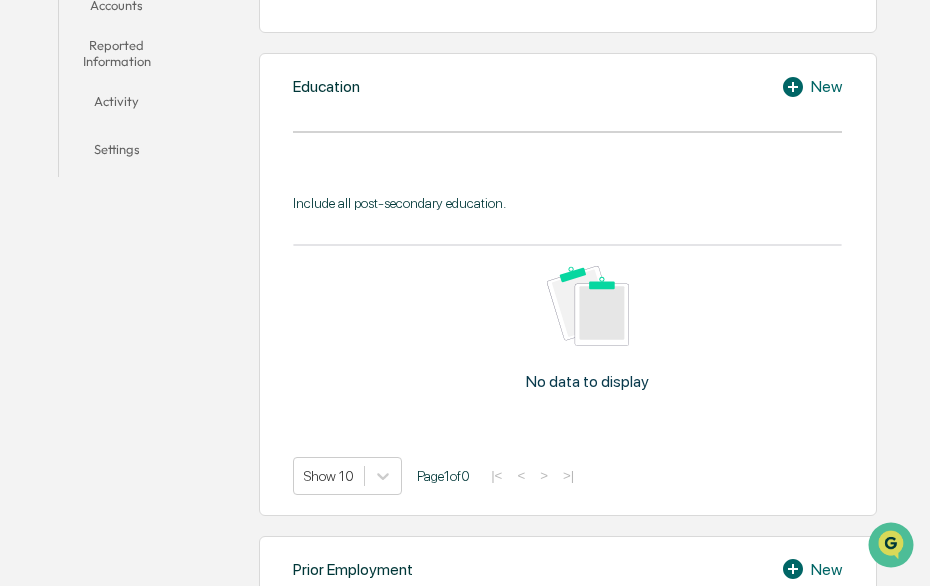 scroll, scrollTop: 0, scrollLeft: 0, axis: both 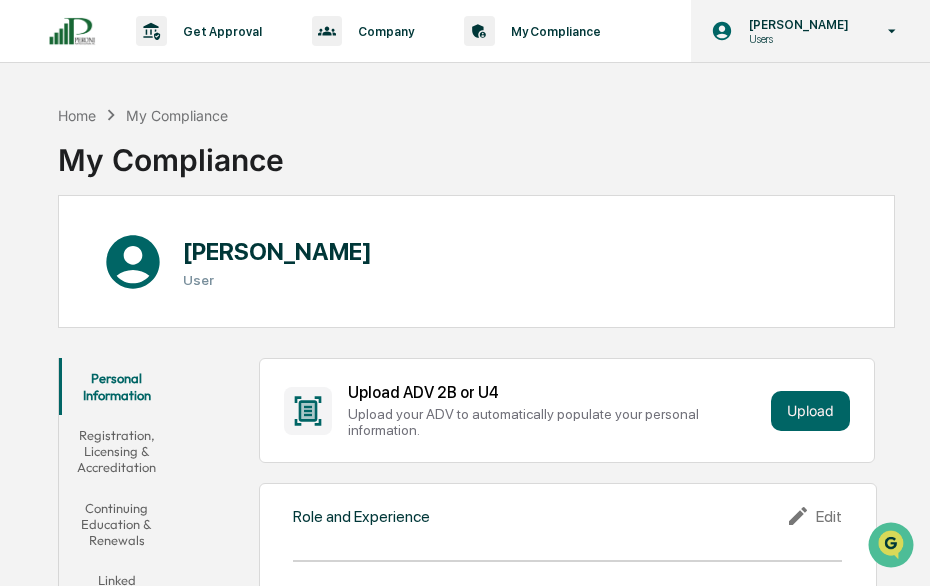 click 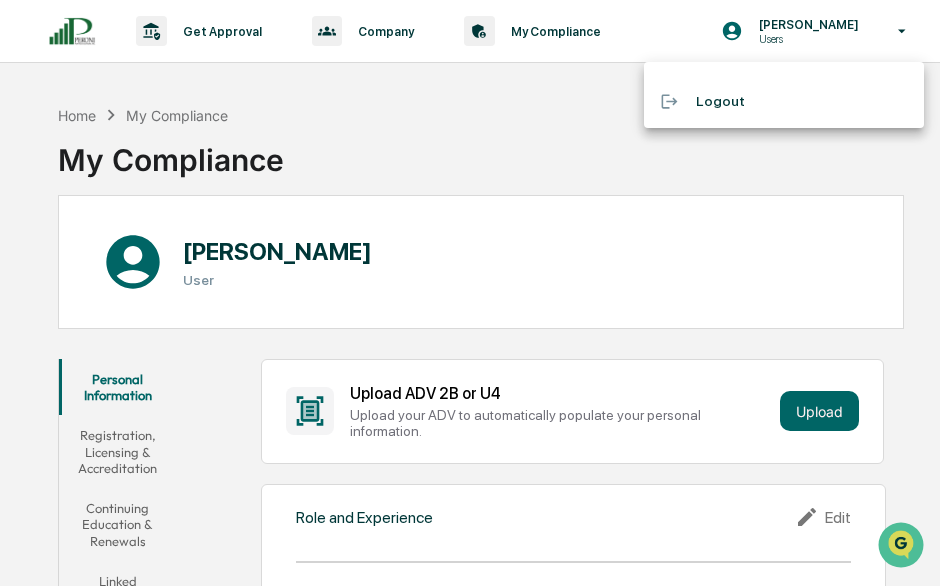 click at bounding box center [470, 293] 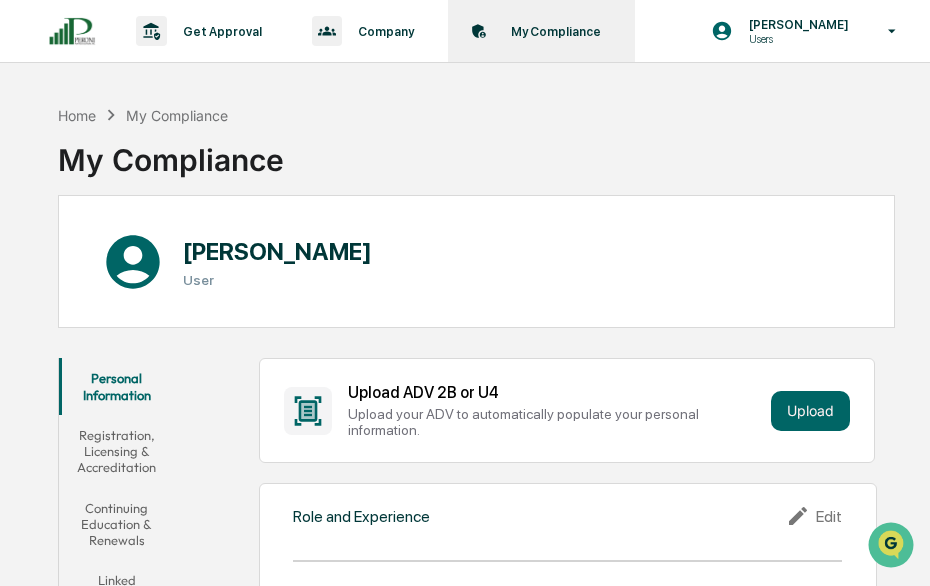 click on "My Compliance" at bounding box center (553, 31) 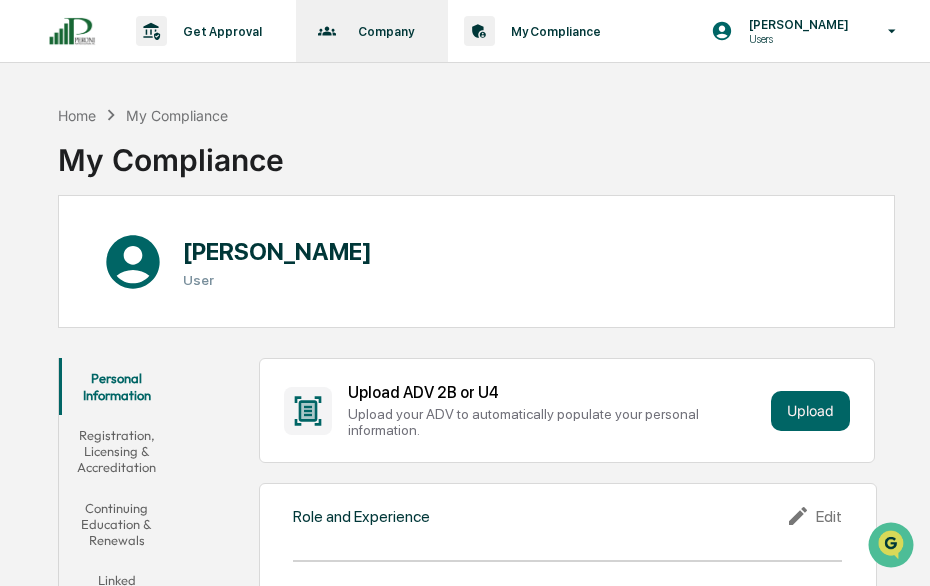 click on "Company" at bounding box center [383, 31] 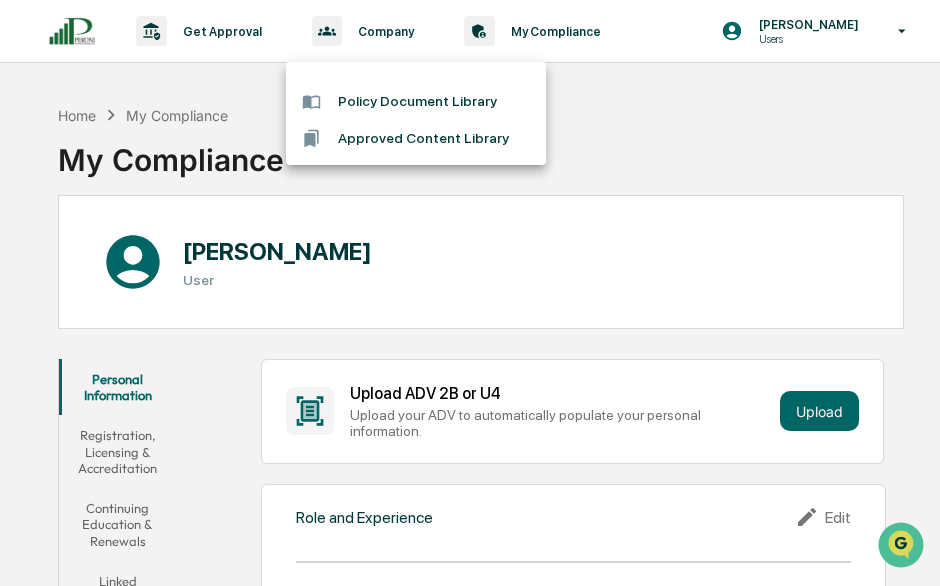 click at bounding box center [470, 293] 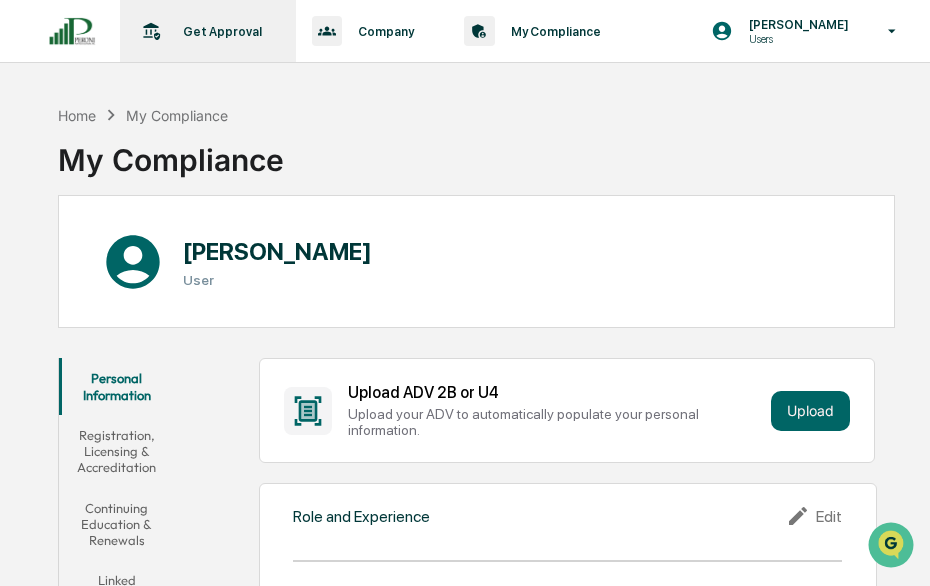 click on "Get Approval" at bounding box center [219, 31] 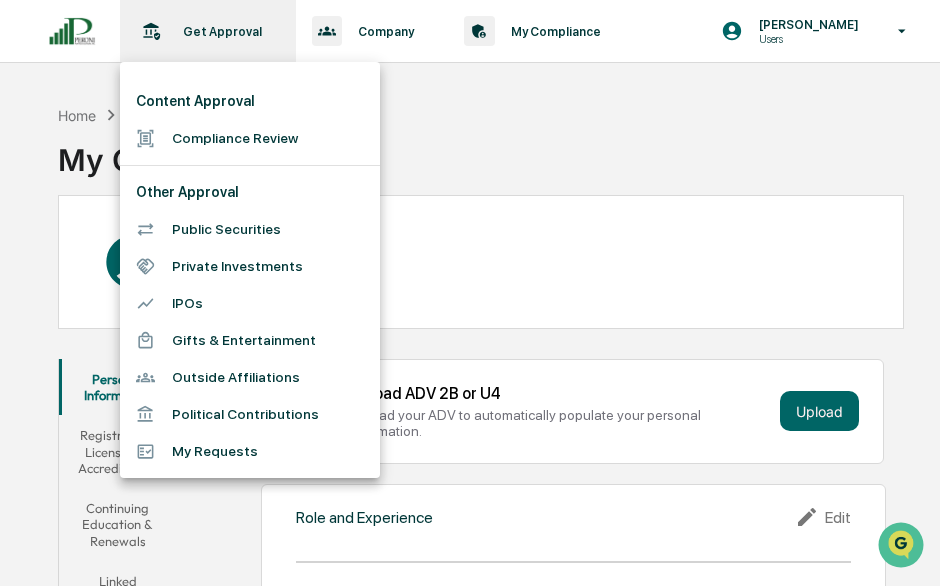 click at bounding box center (470, 293) 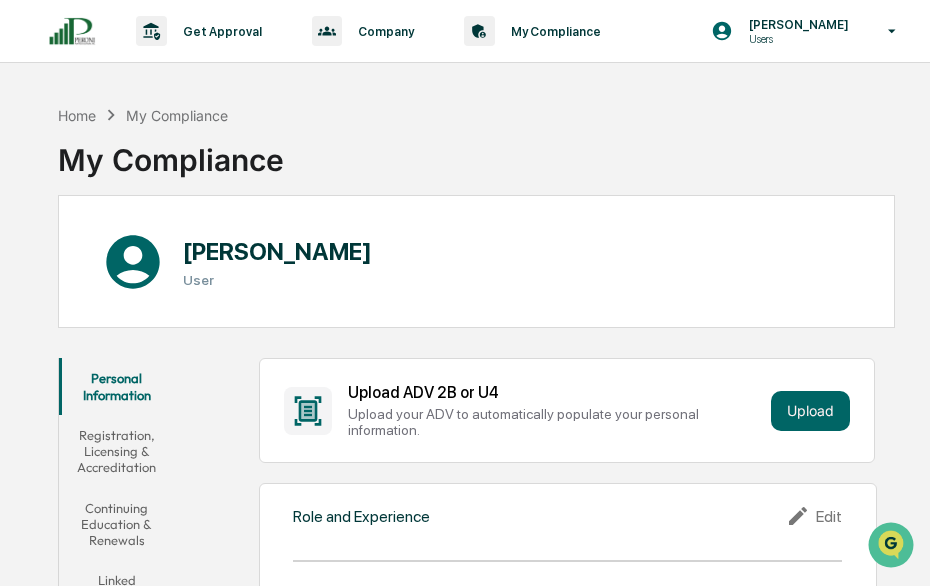 click on "Home My Compliance My Compliance" at bounding box center (476, 145) 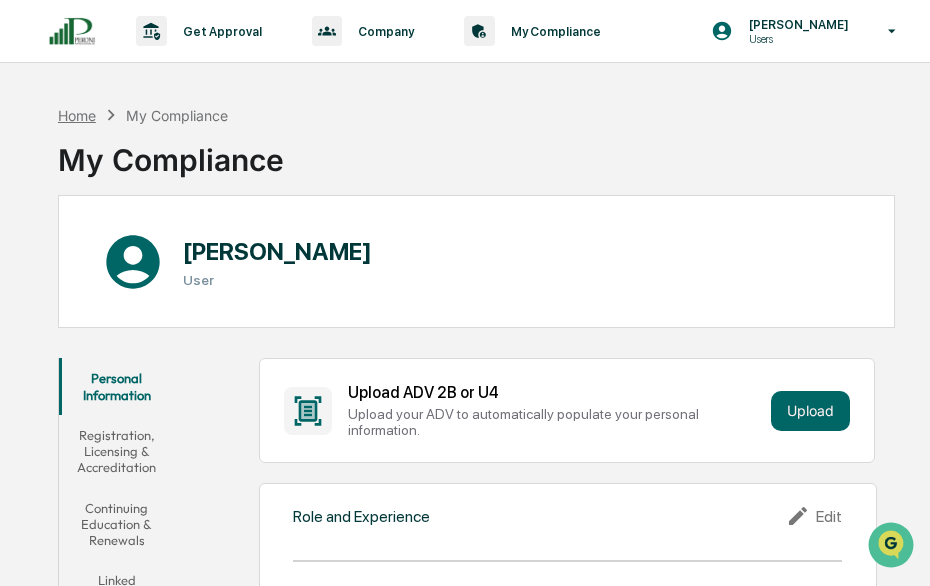 click on "Home" at bounding box center (77, 115) 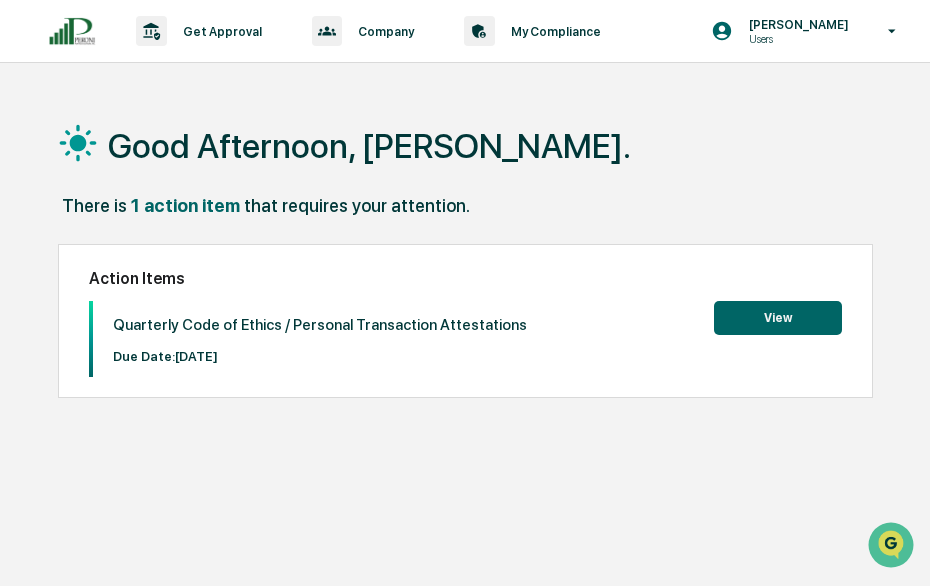 click on "1 action item" at bounding box center [185, 205] 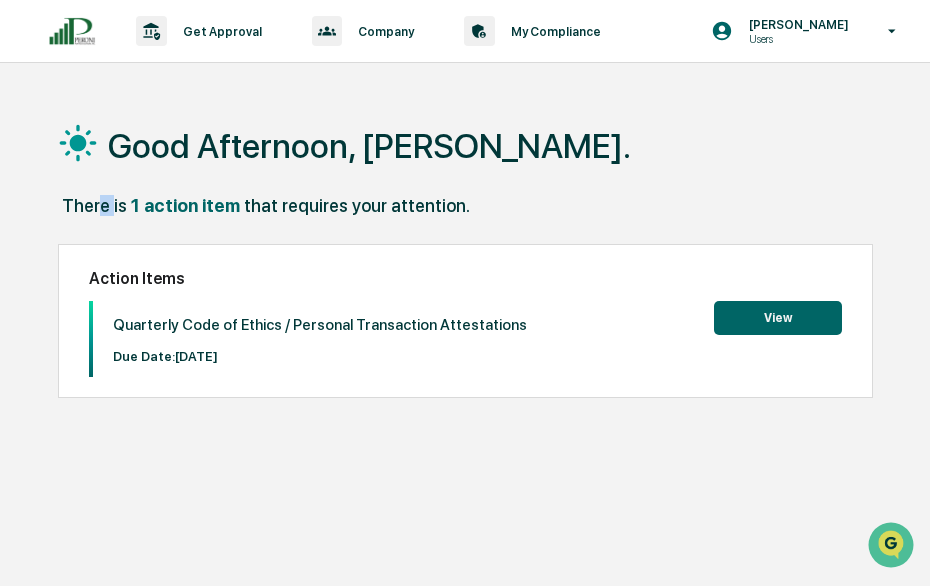 drag, startPoint x: 102, startPoint y: 205, endPoint x: 142, endPoint y: 205, distance: 40 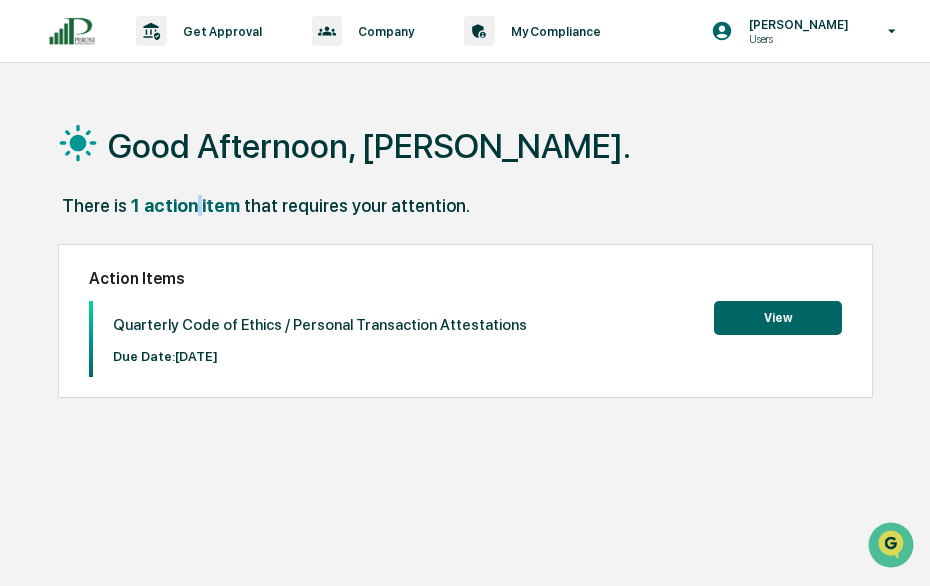 drag, startPoint x: 142, startPoint y: 205, endPoint x: 192, endPoint y: 205, distance: 50 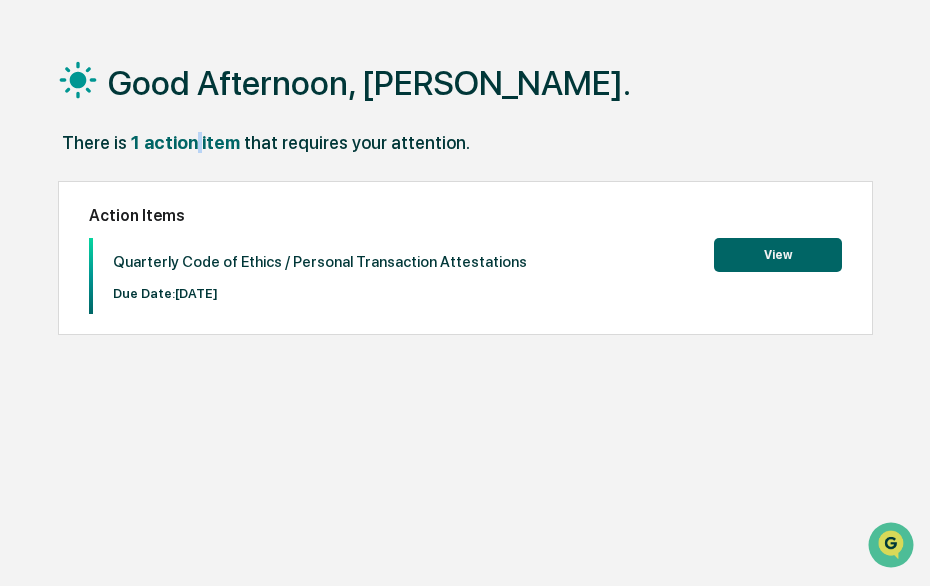 scroll, scrollTop: 94, scrollLeft: 0, axis: vertical 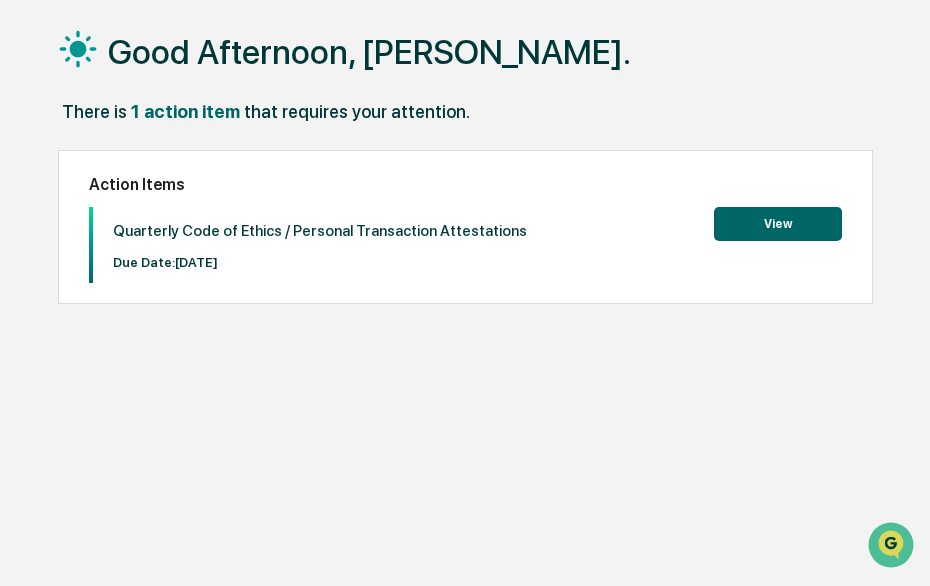 click on "Good Afternoon, [PERSON_NAME]. There is 1 action item that requires your attention. Action Items Quarterly Code of Ethics / Personal Transaction Attestations Due Date:  [DATE] View" at bounding box center [476, 294] 